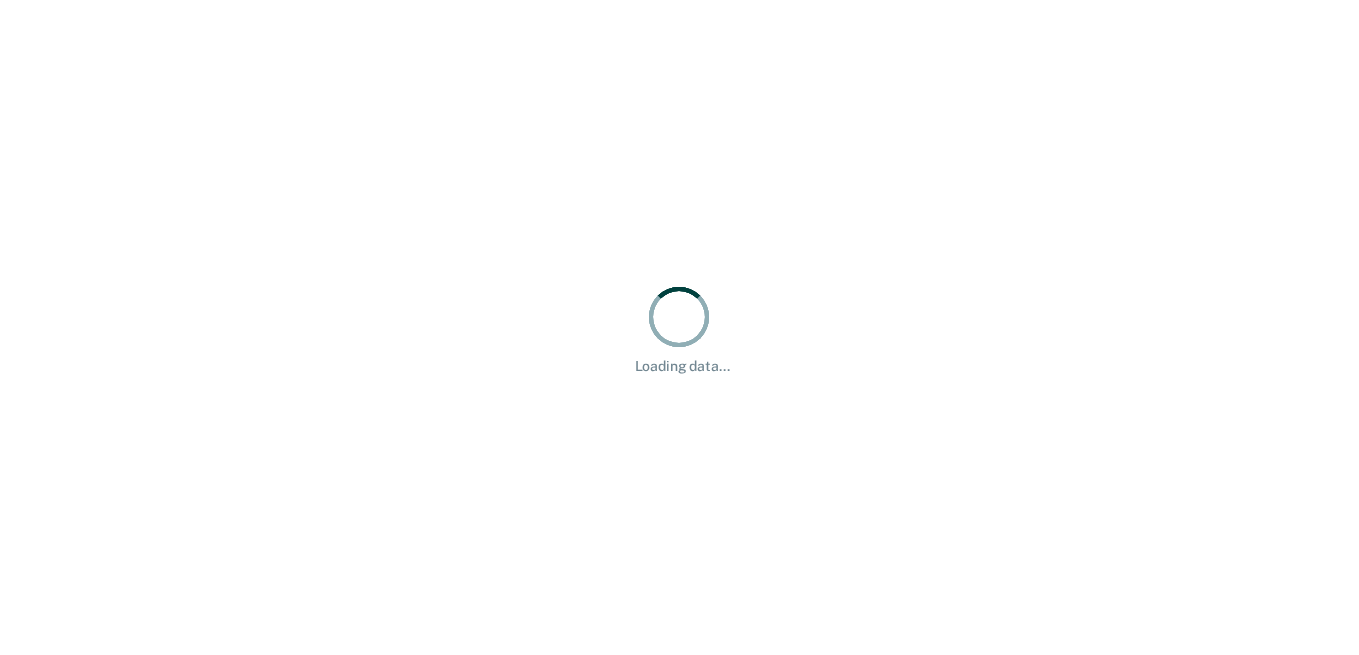 scroll, scrollTop: 0, scrollLeft: 0, axis: both 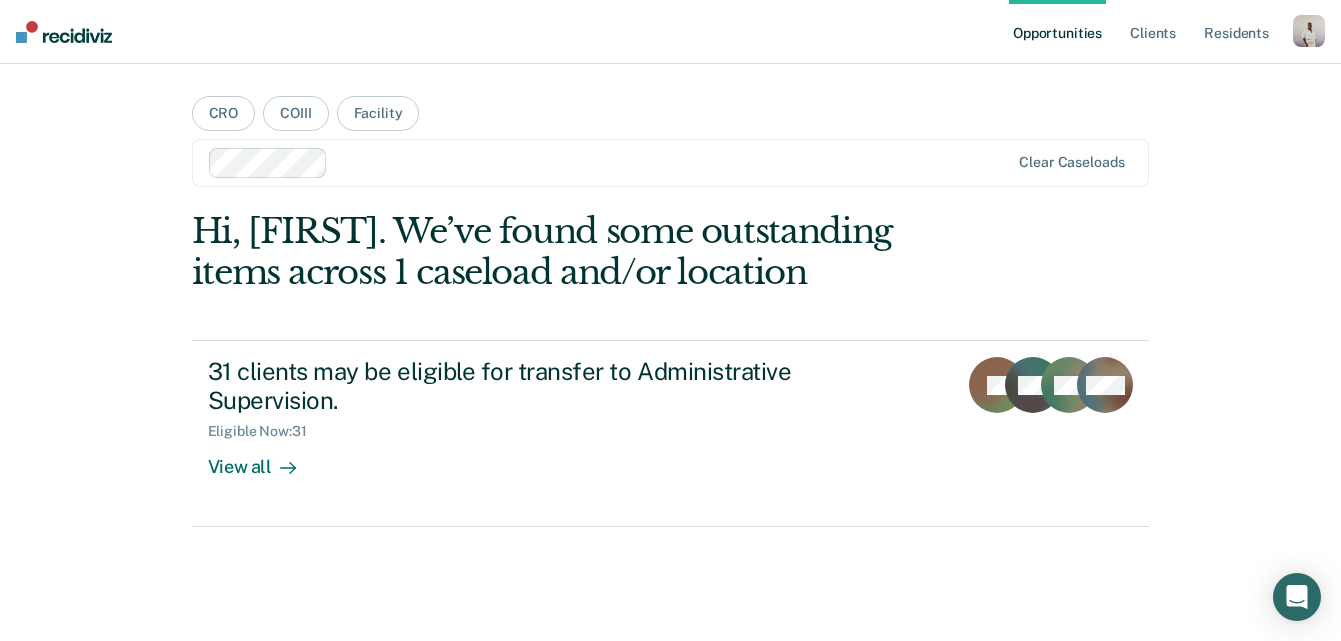 click at bounding box center [1309, 31] 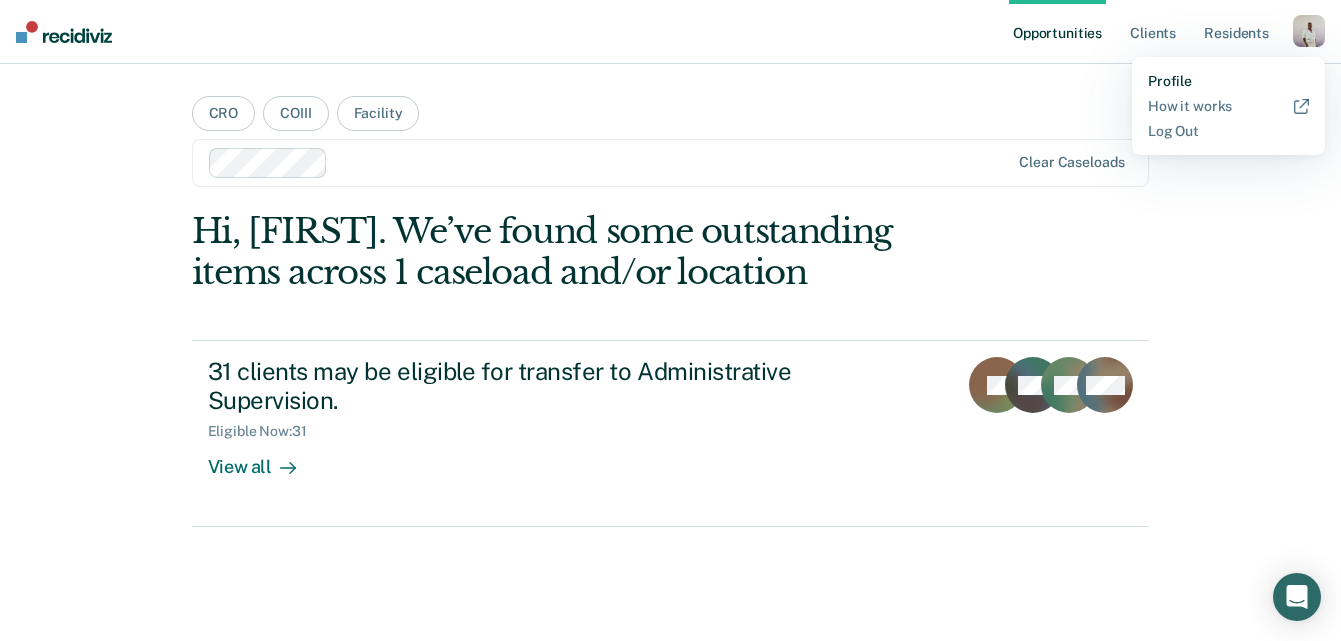 click on "Profile" at bounding box center [1228, 81] 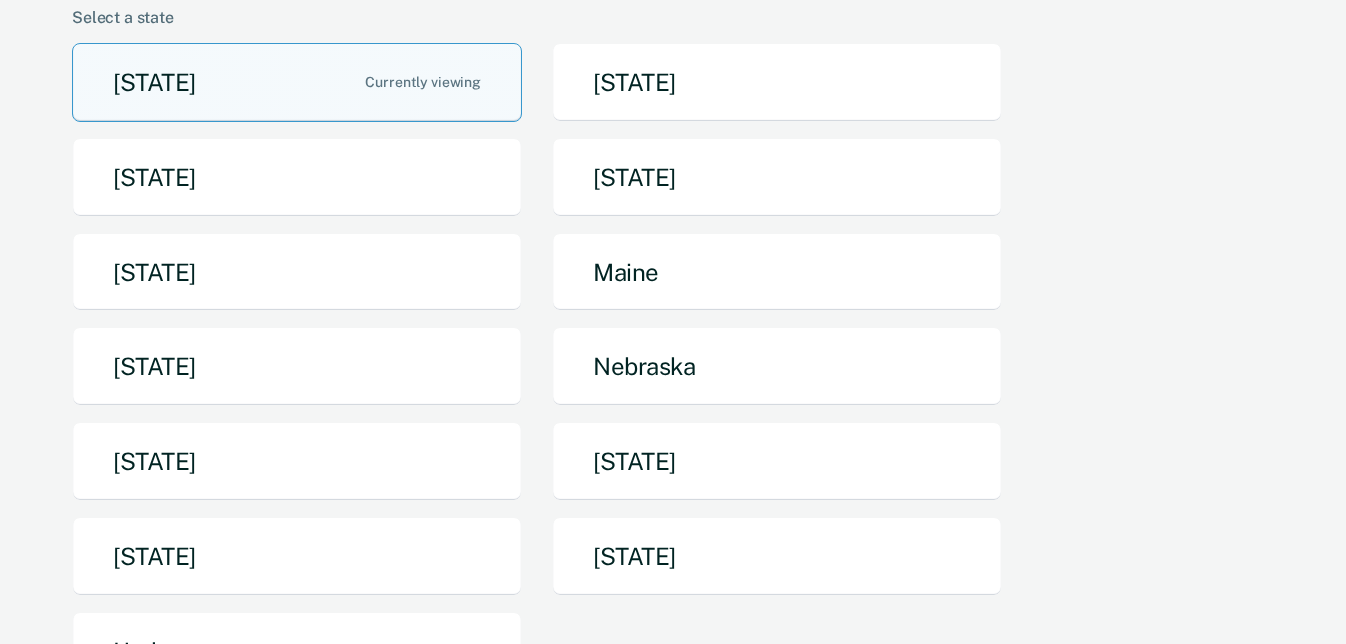 scroll, scrollTop: 0, scrollLeft: 0, axis: both 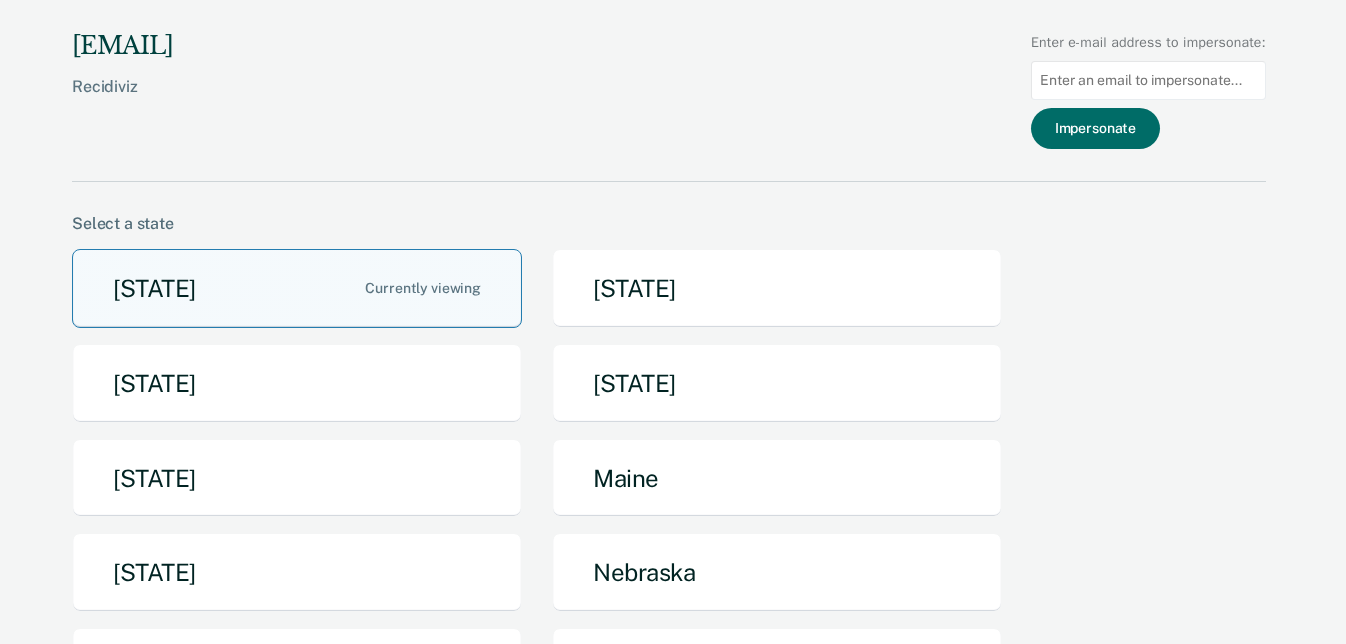 click on "[STATE]" at bounding box center (297, 288) 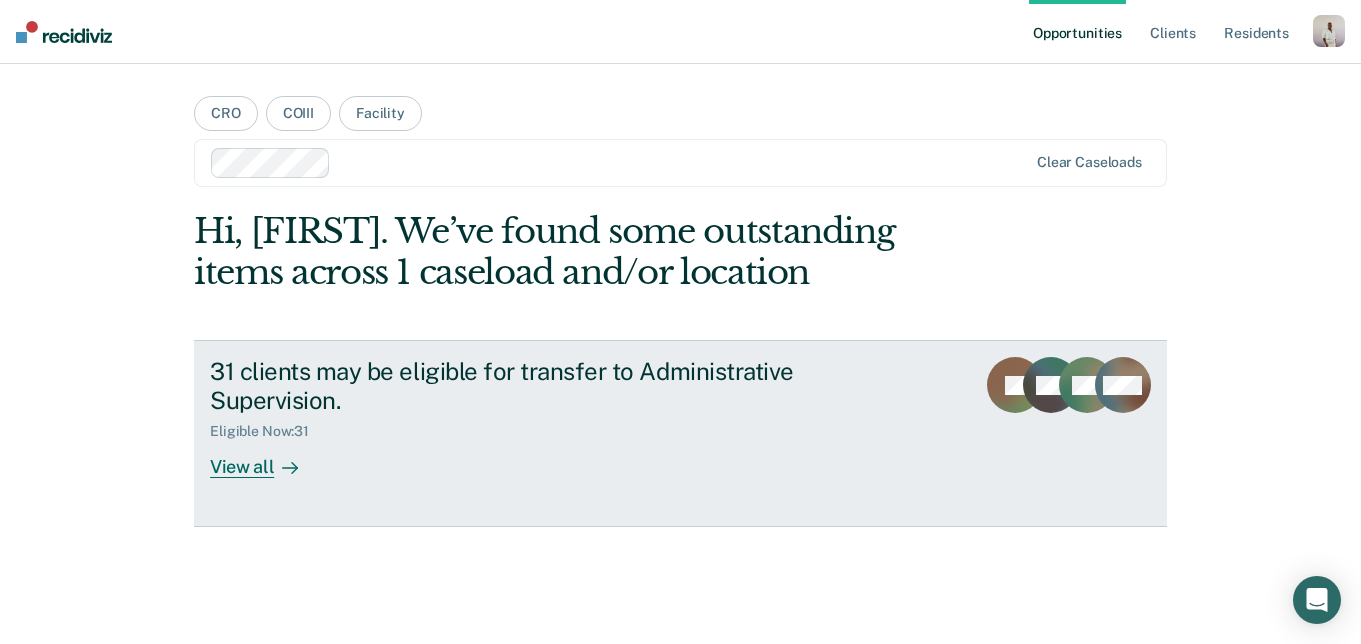 click on "31 clients may be eligible for transfer to Administrative Supervision." at bounding box center [561, 386] 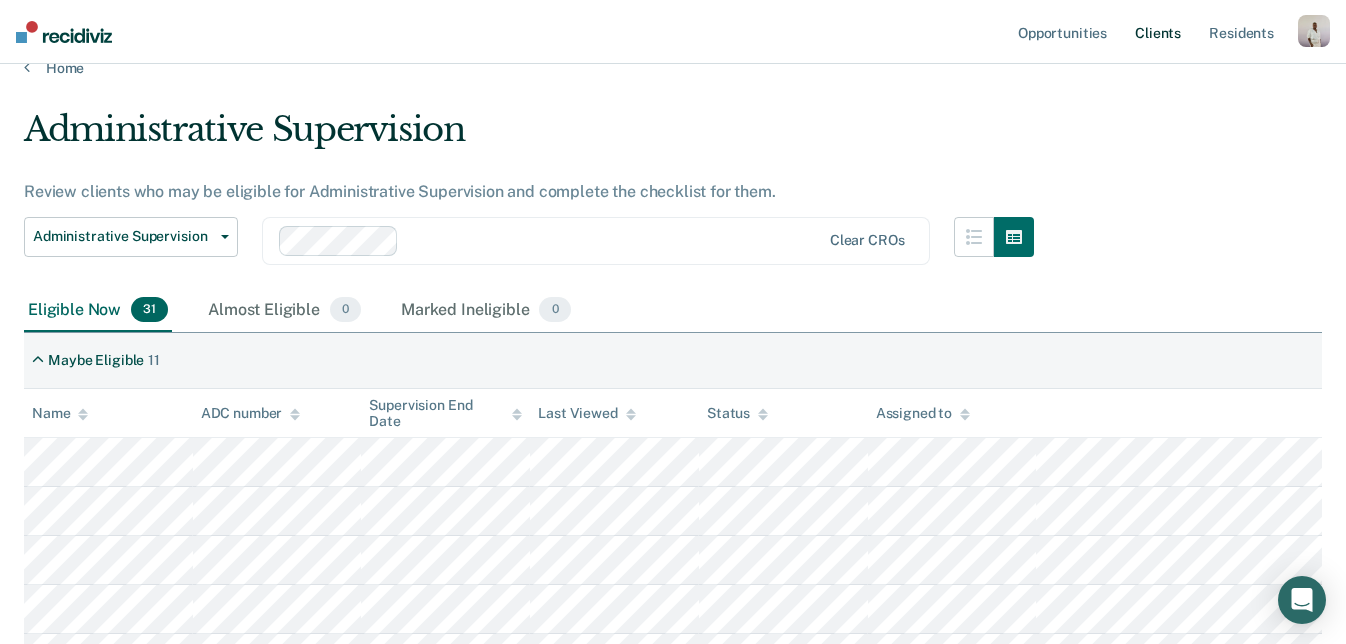 scroll, scrollTop: 0, scrollLeft: 0, axis: both 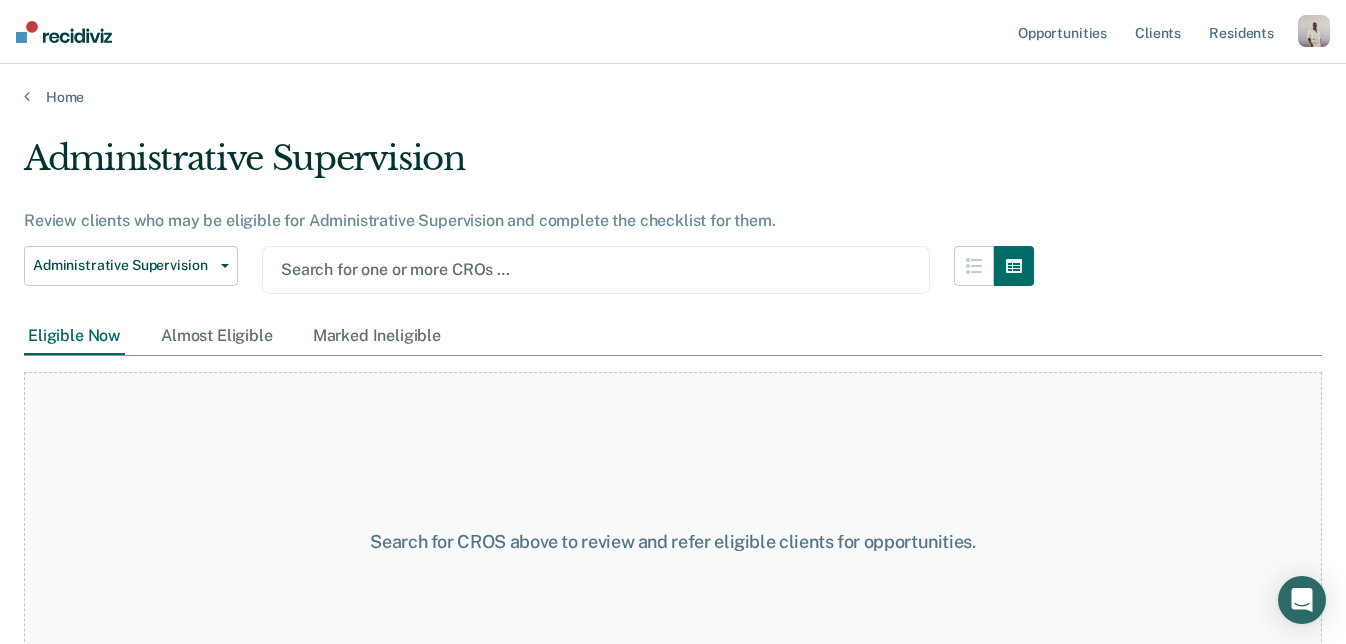 click on "Administrative Supervision   Review clients who may be eligible for Administrative Supervision and complete the checklist for them. Administrative Supervision Administrative Supervision Search for one or more CROs … Eligible Now Almost Eligible Marked Ineligible
To pick up a draggable item, press the space bar.
While dragging, use the arrow keys to move the item.
Press space again to drop the item in its new position, or press escape to cancel.
Search for CROS above to review and refer eligible clients for opportunities." at bounding box center (673, 372) 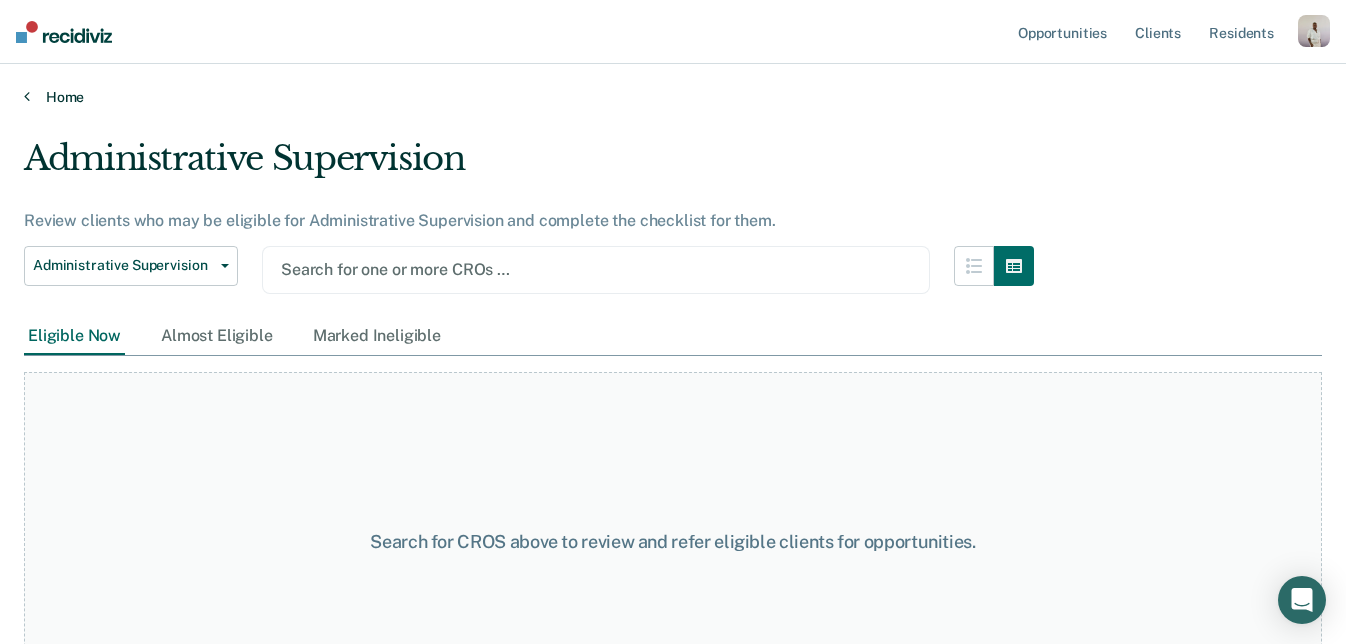 click on "Home" at bounding box center (673, 97) 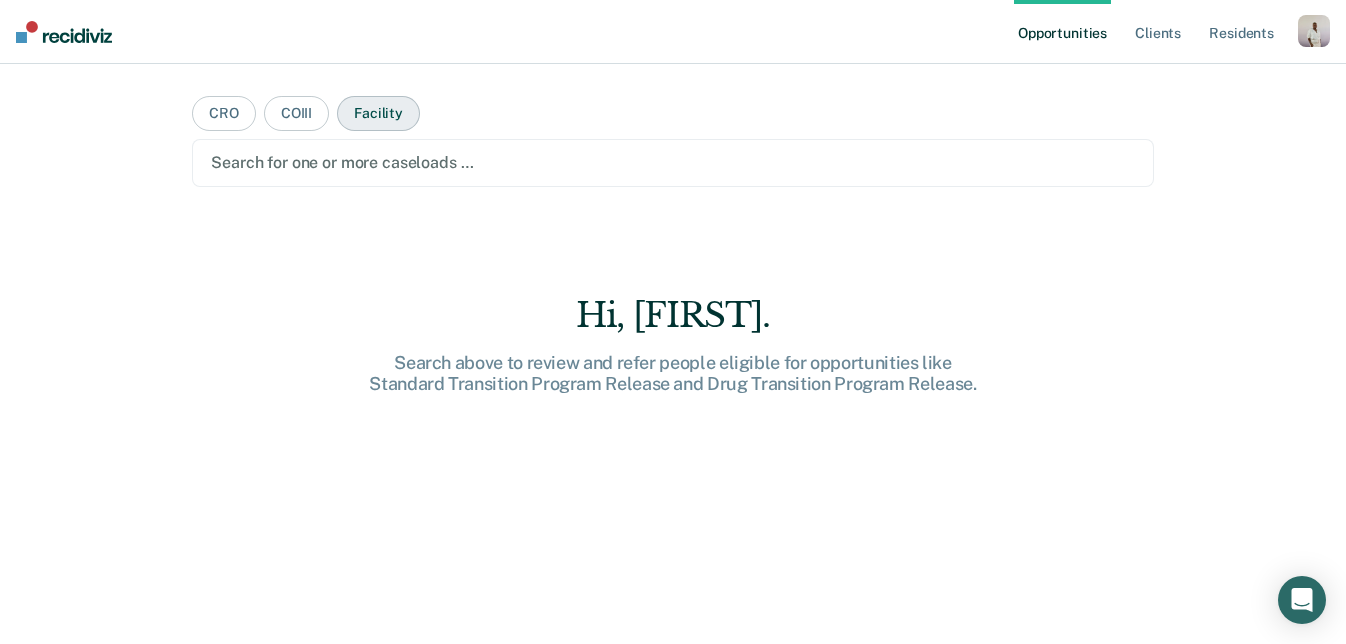 click on "Facility" at bounding box center (378, 113) 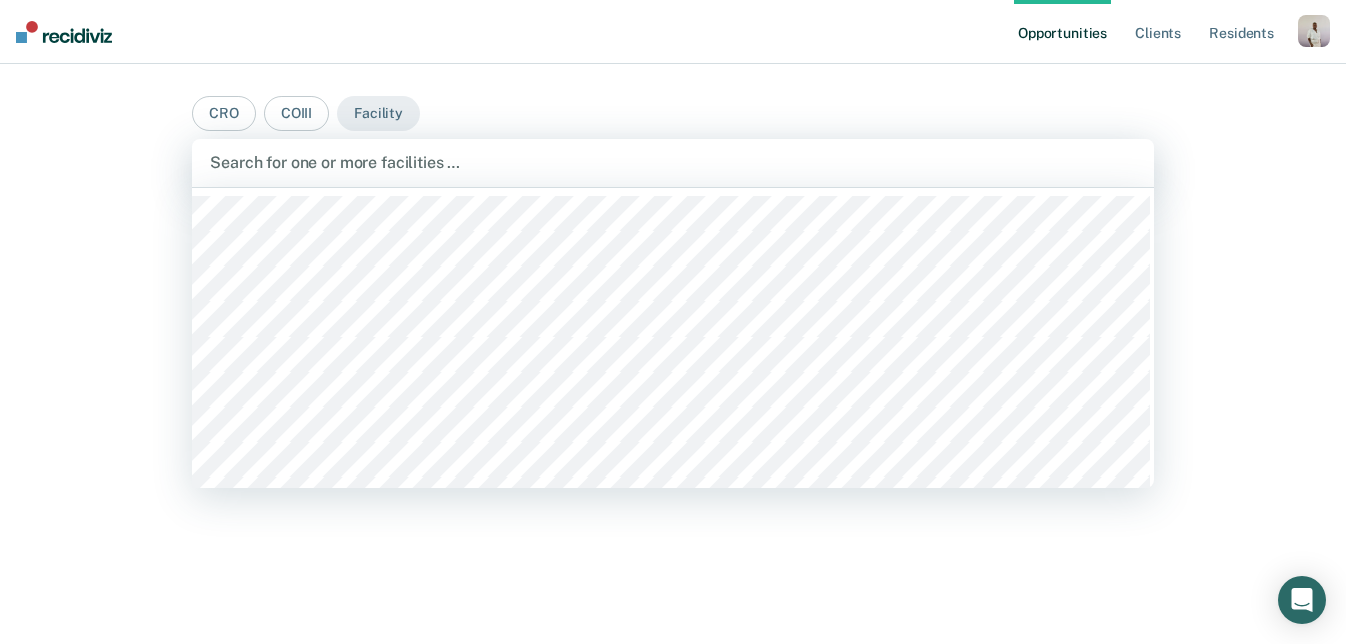 click at bounding box center [673, 162] 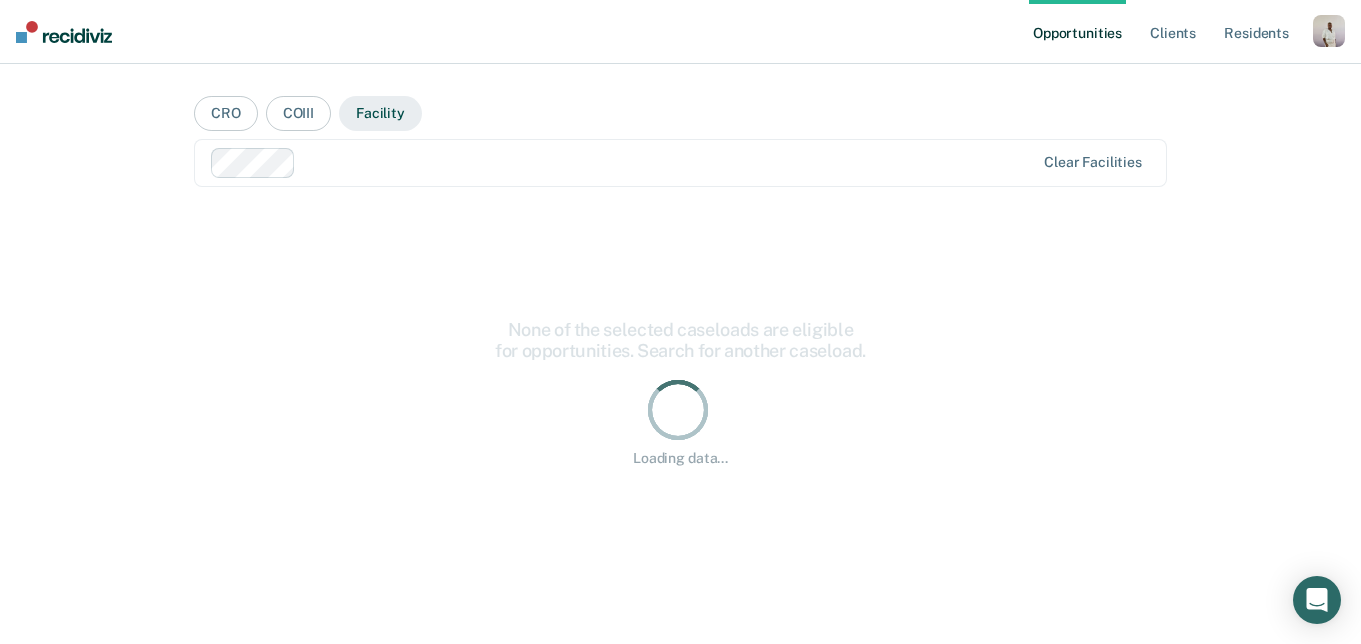 click on "Facility" at bounding box center (380, 113) 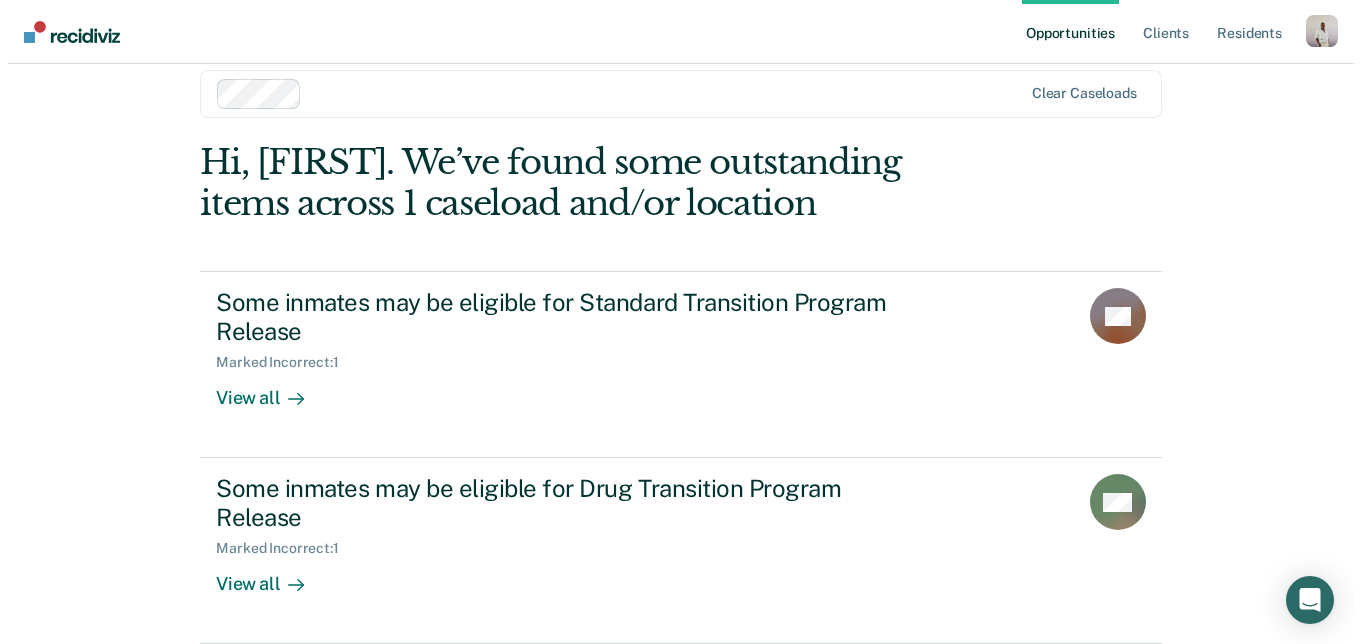 scroll, scrollTop: 0, scrollLeft: 0, axis: both 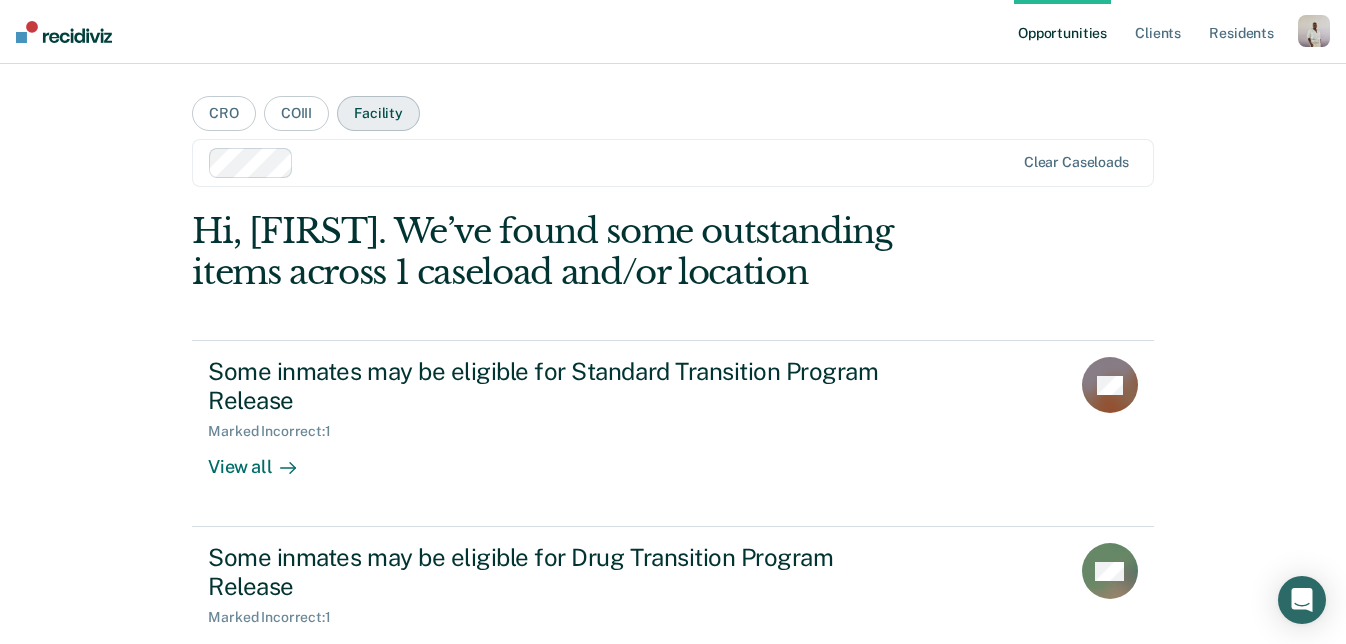 click on "Facility" at bounding box center [378, 113] 